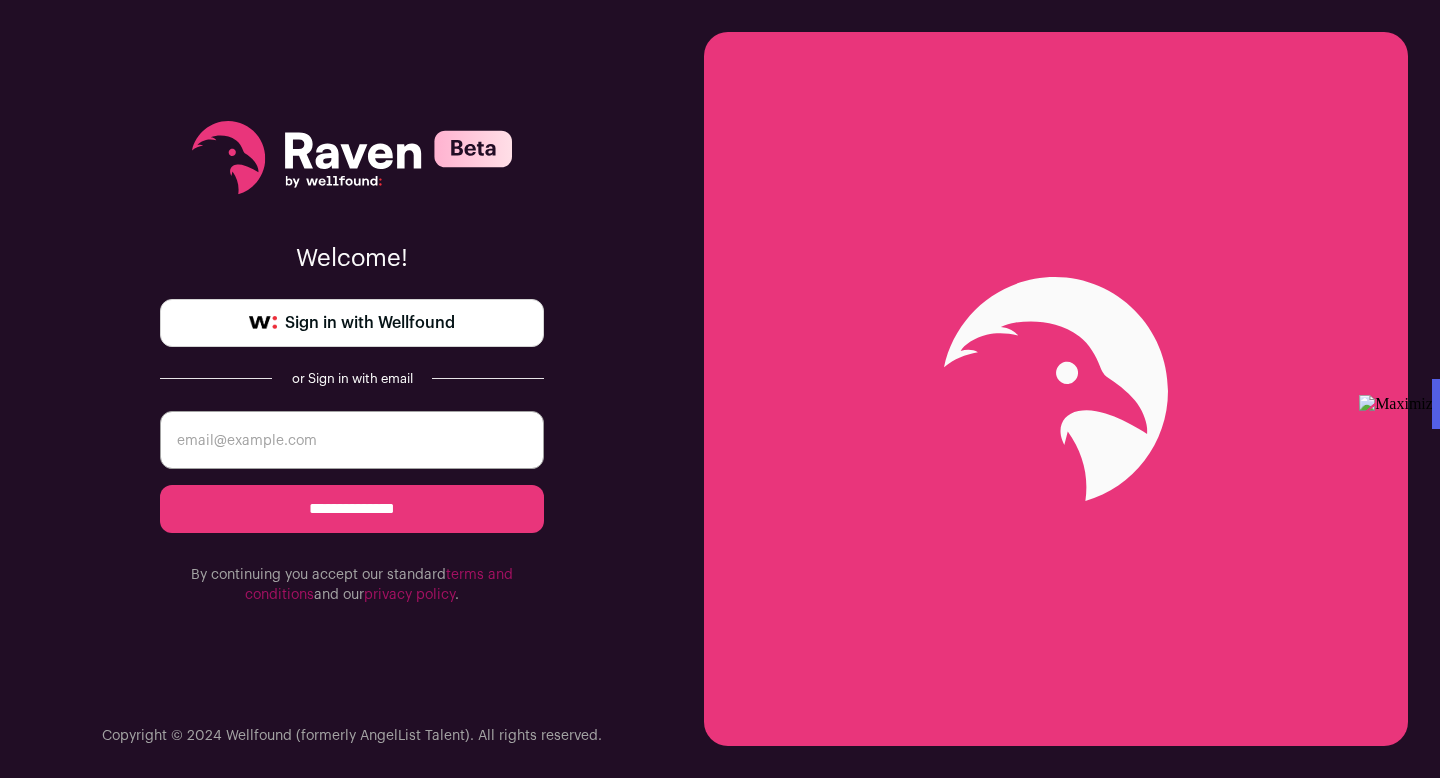 scroll, scrollTop: 0, scrollLeft: 0, axis: both 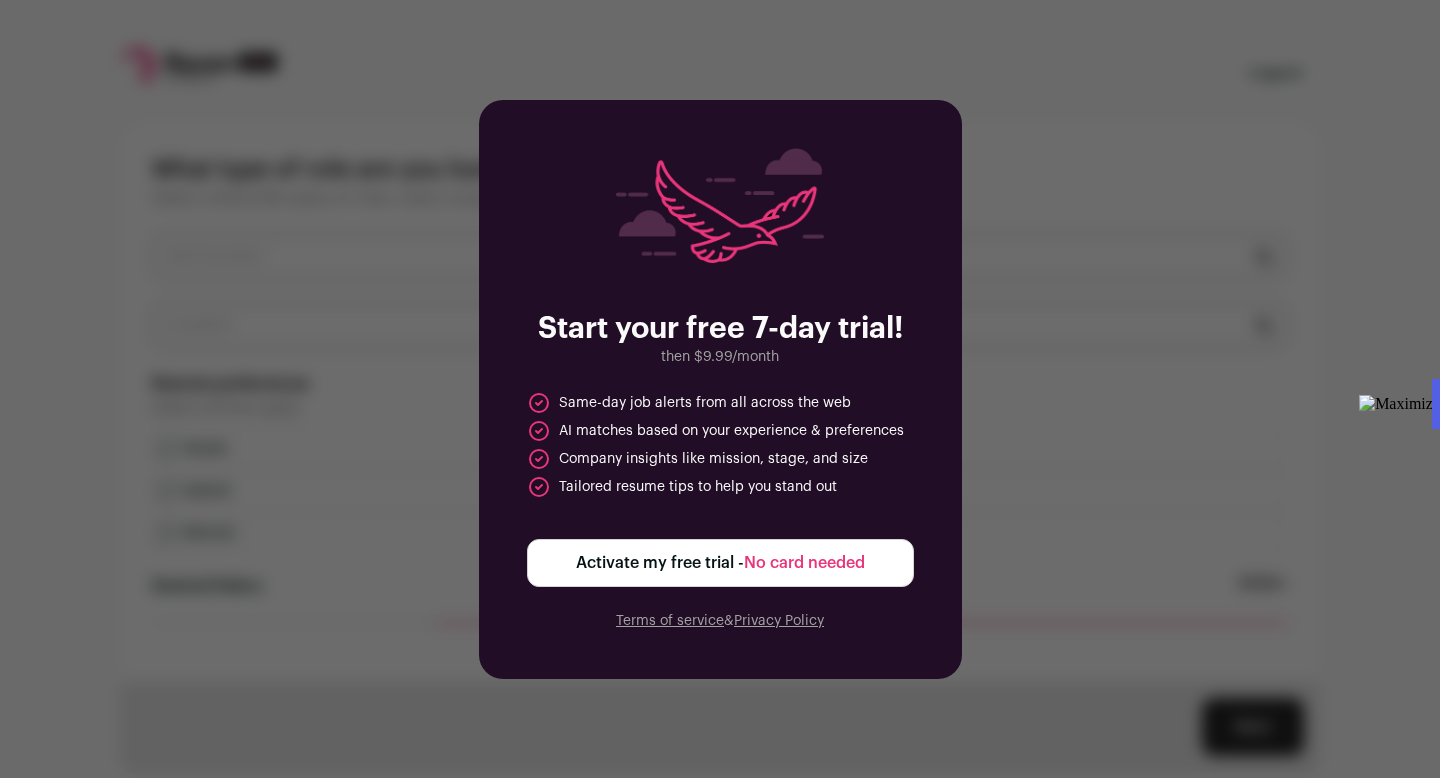 click on "No card needed" at bounding box center [804, 563] 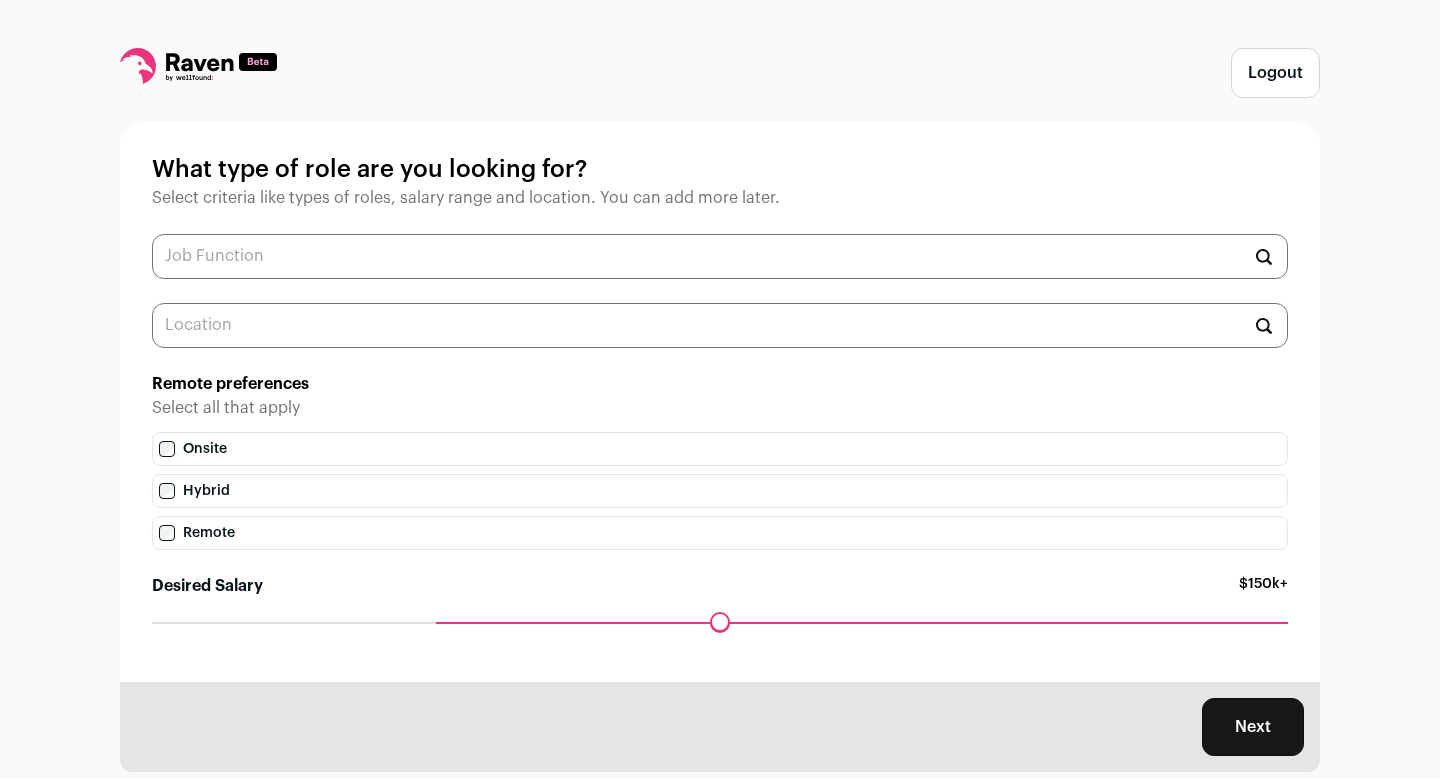 scroll, scrollTop: 42, scrollLeft: 0, axis: vertical 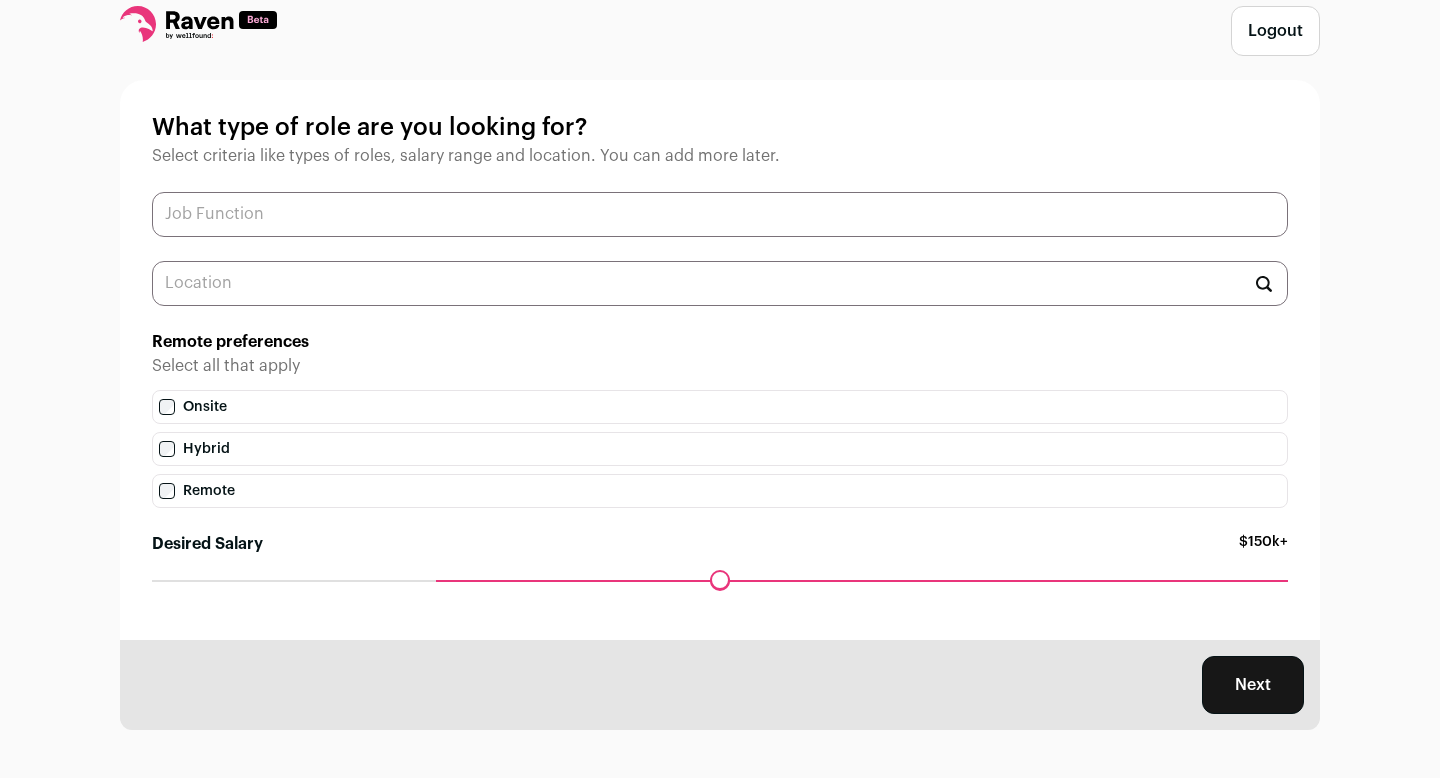 click at bounding box center [720, 214] 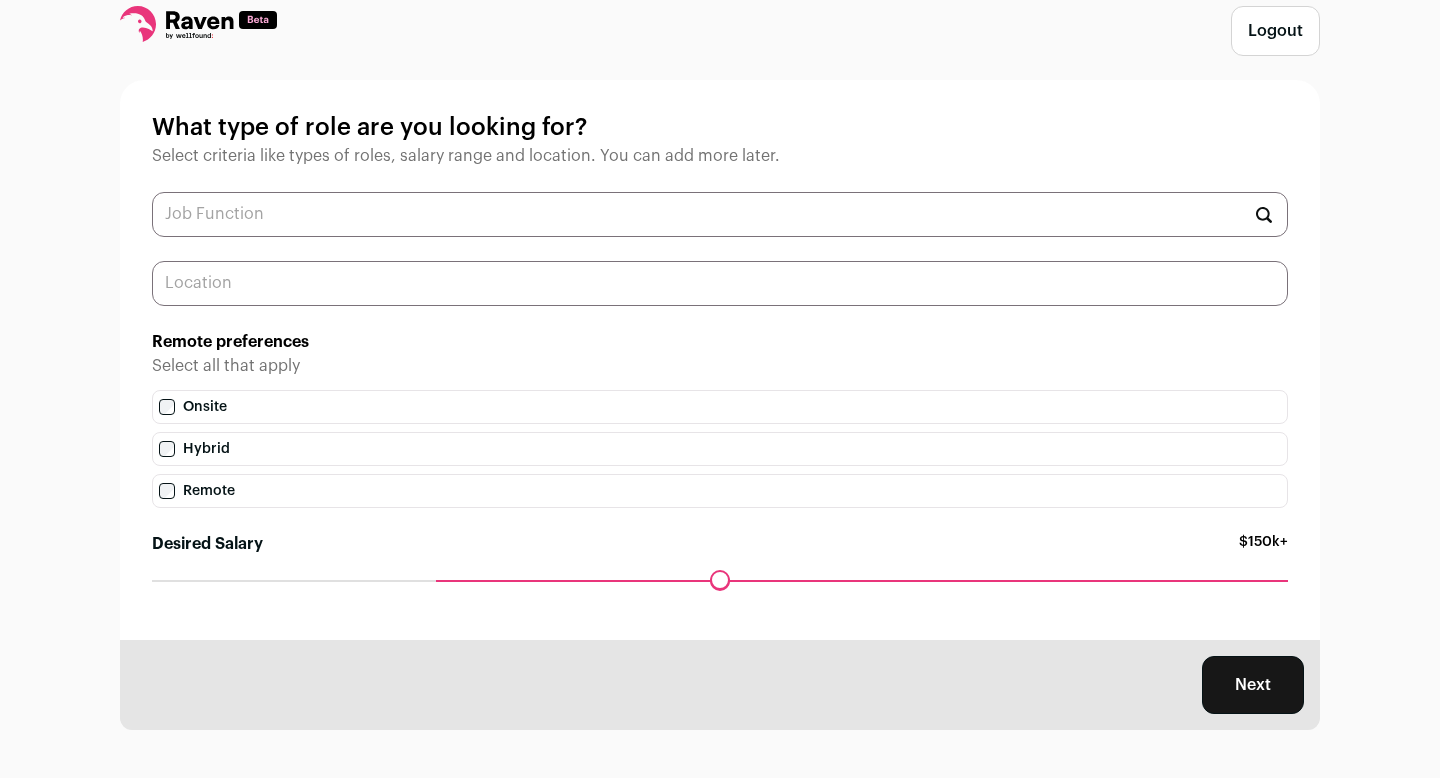 click at bounding box center (720, 283) 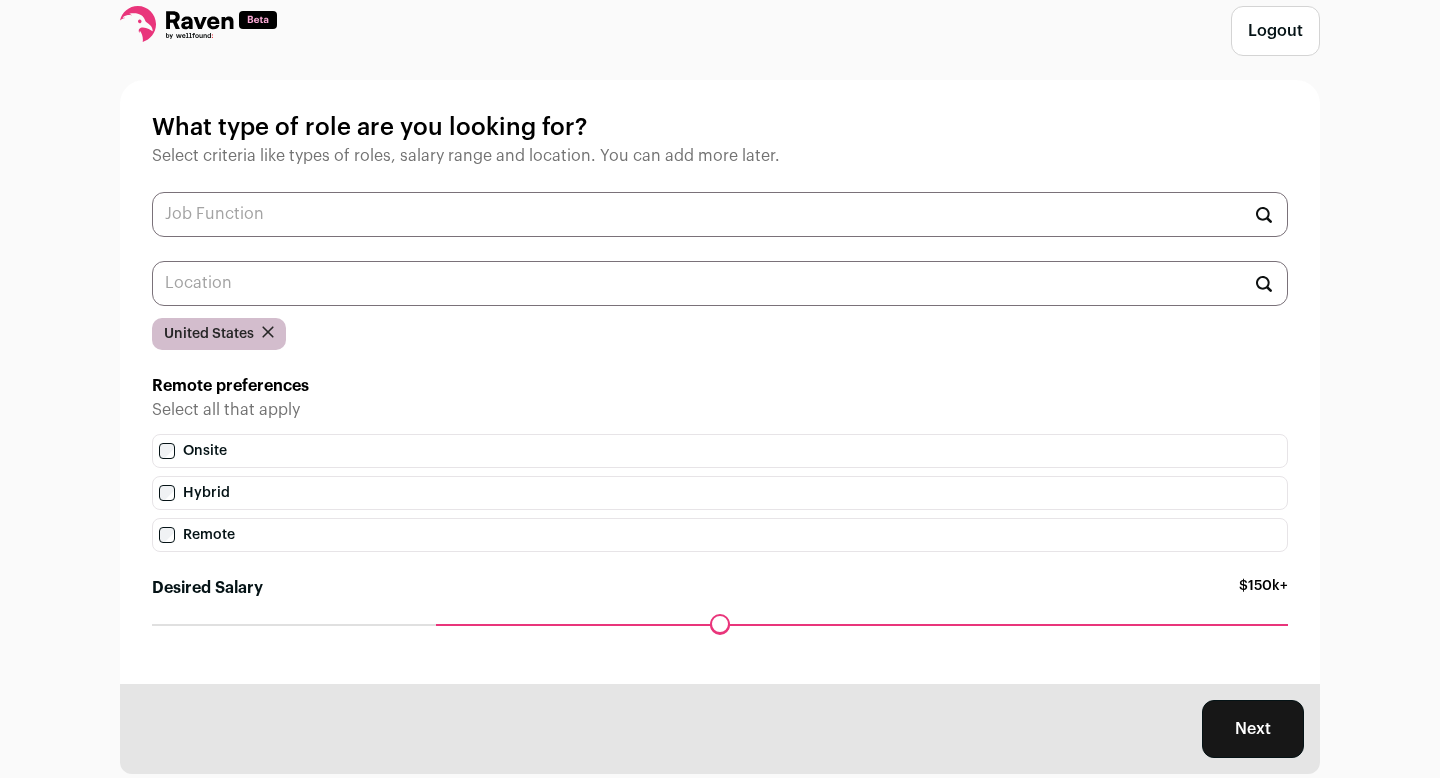 click on "Onsite" at bounding box center (720, 451) 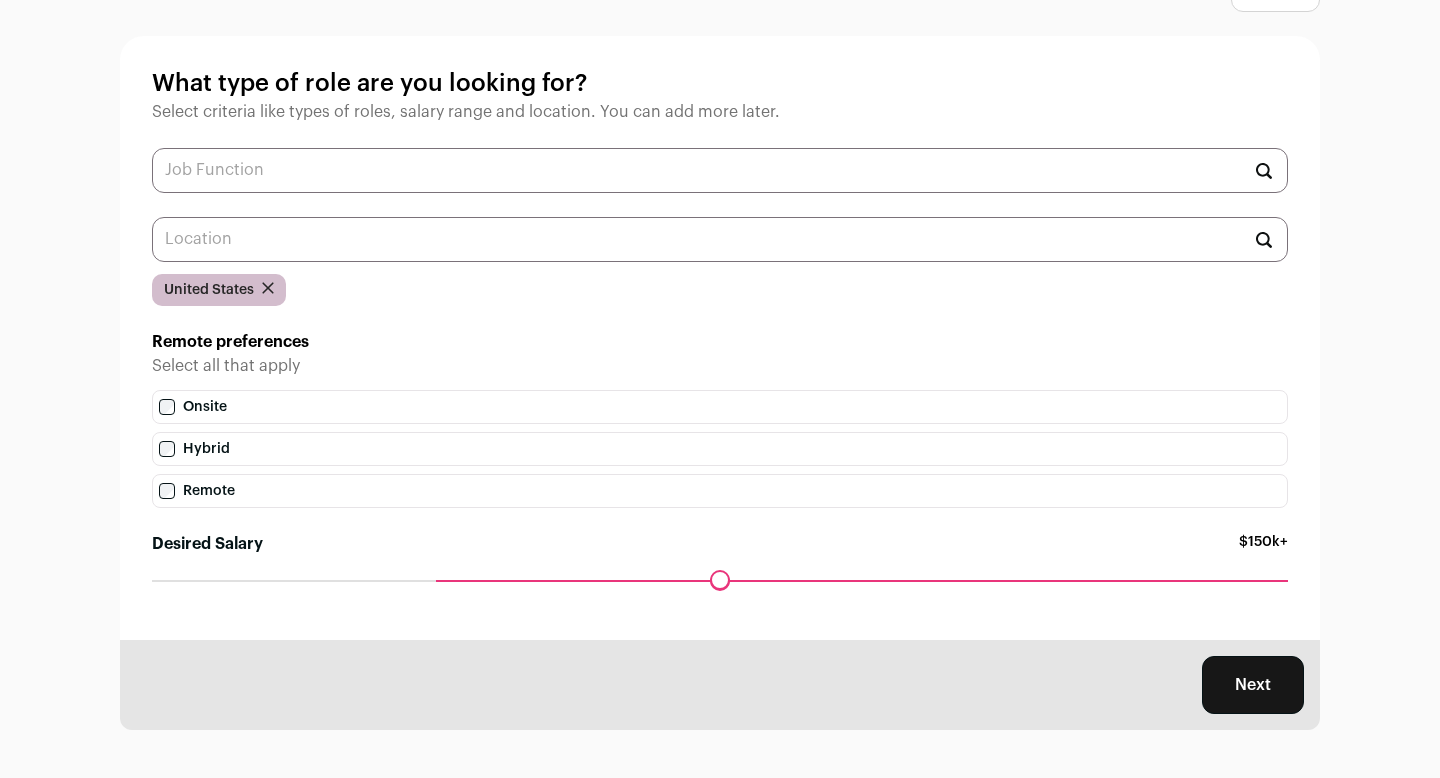 click on "Next" at bounding box center (1253, 685) 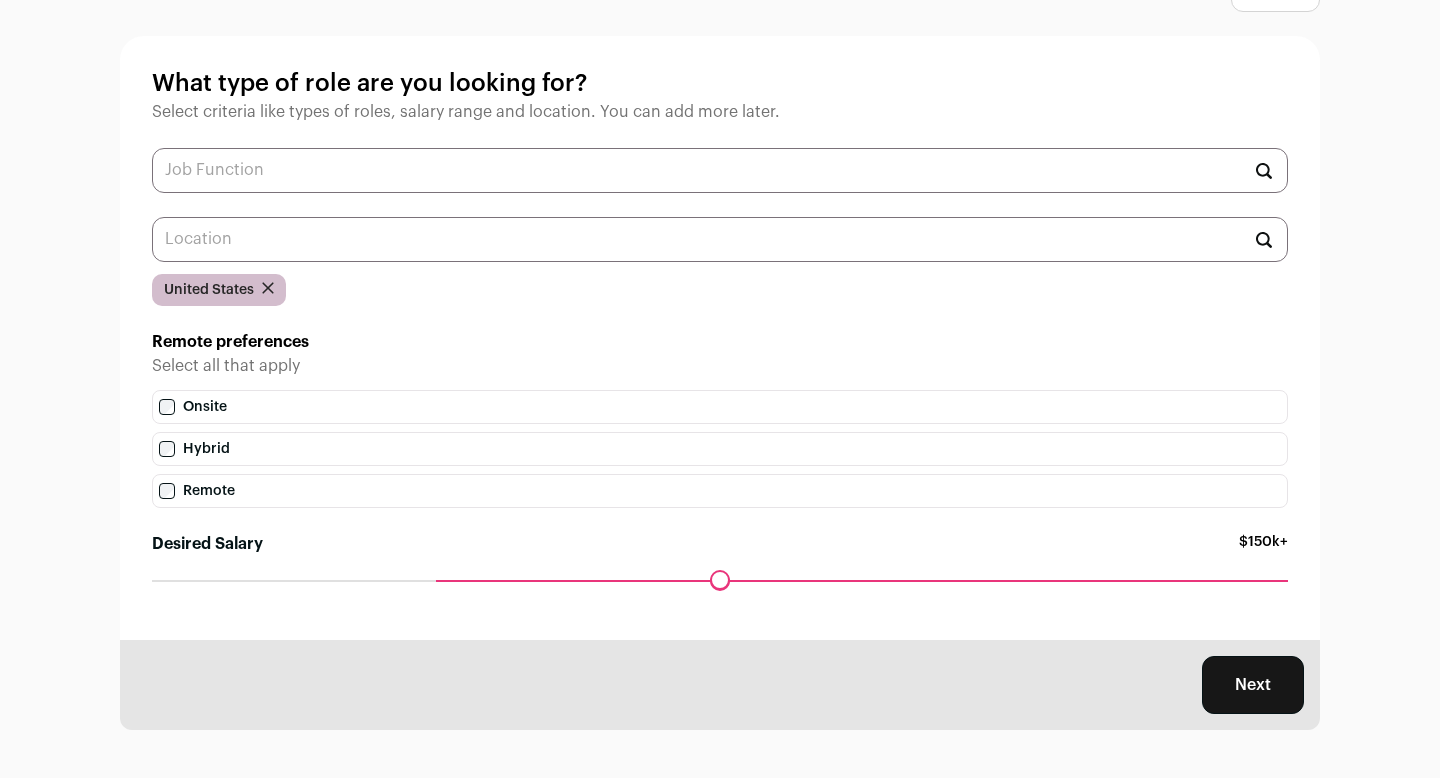 click on "Next" at bounding box center [1253, 685] 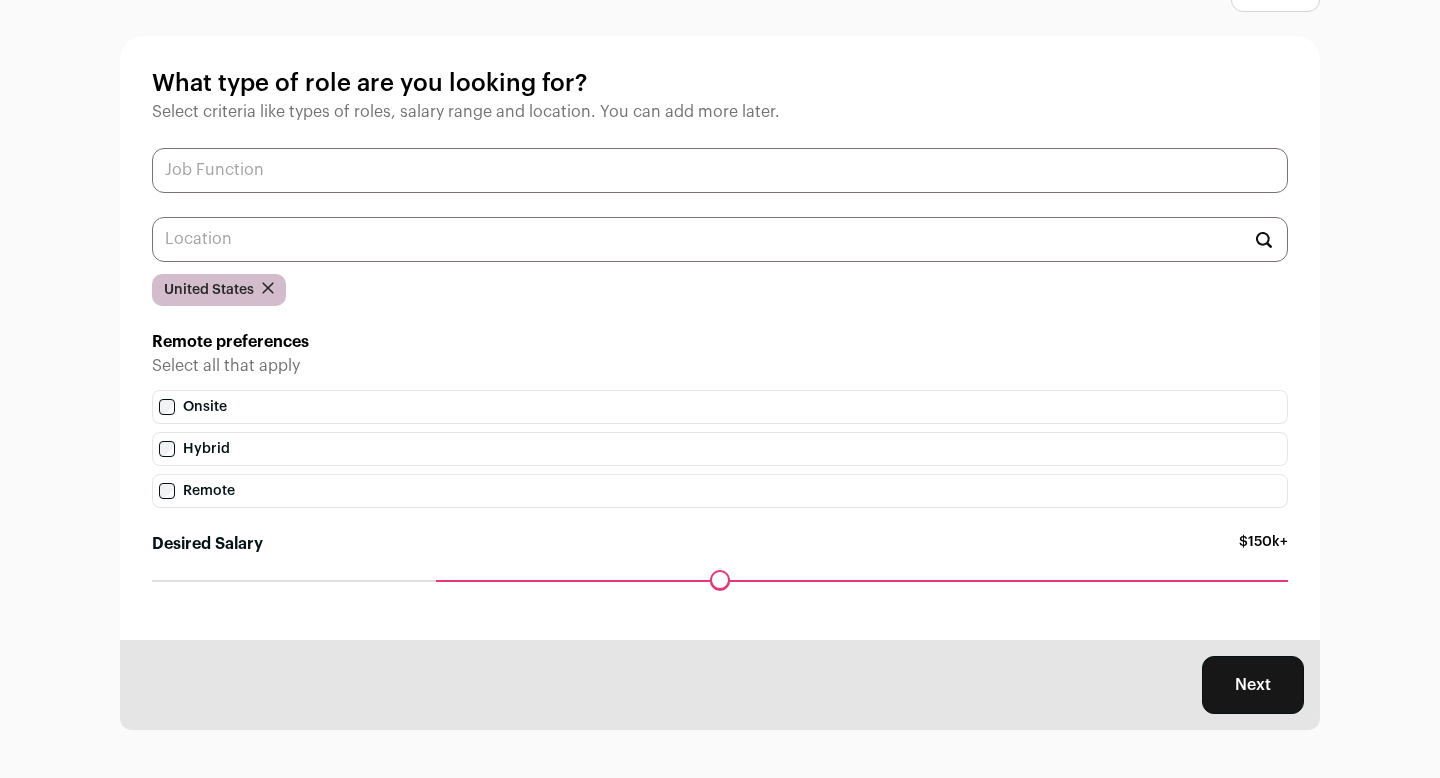 click at bounding box center (720, 170) 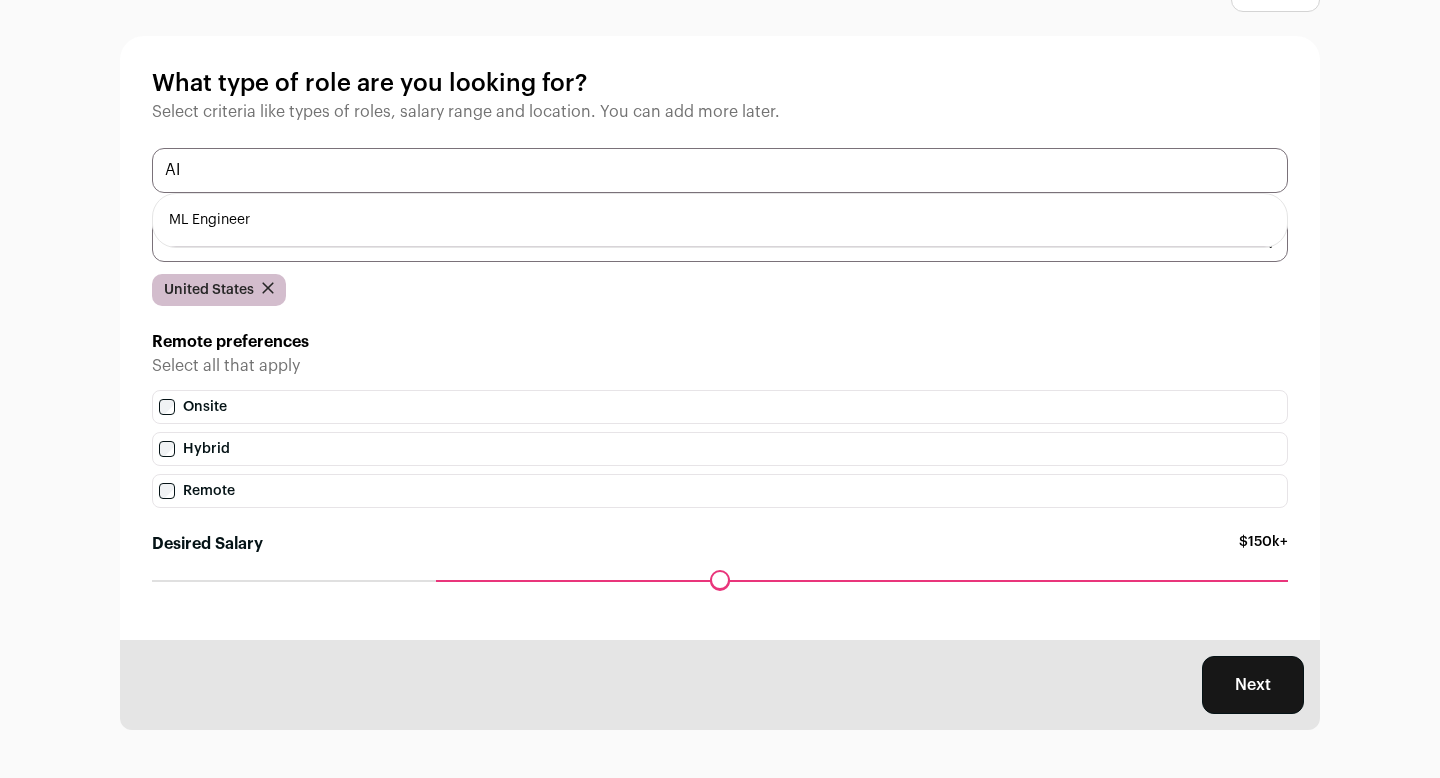 type on "AI" 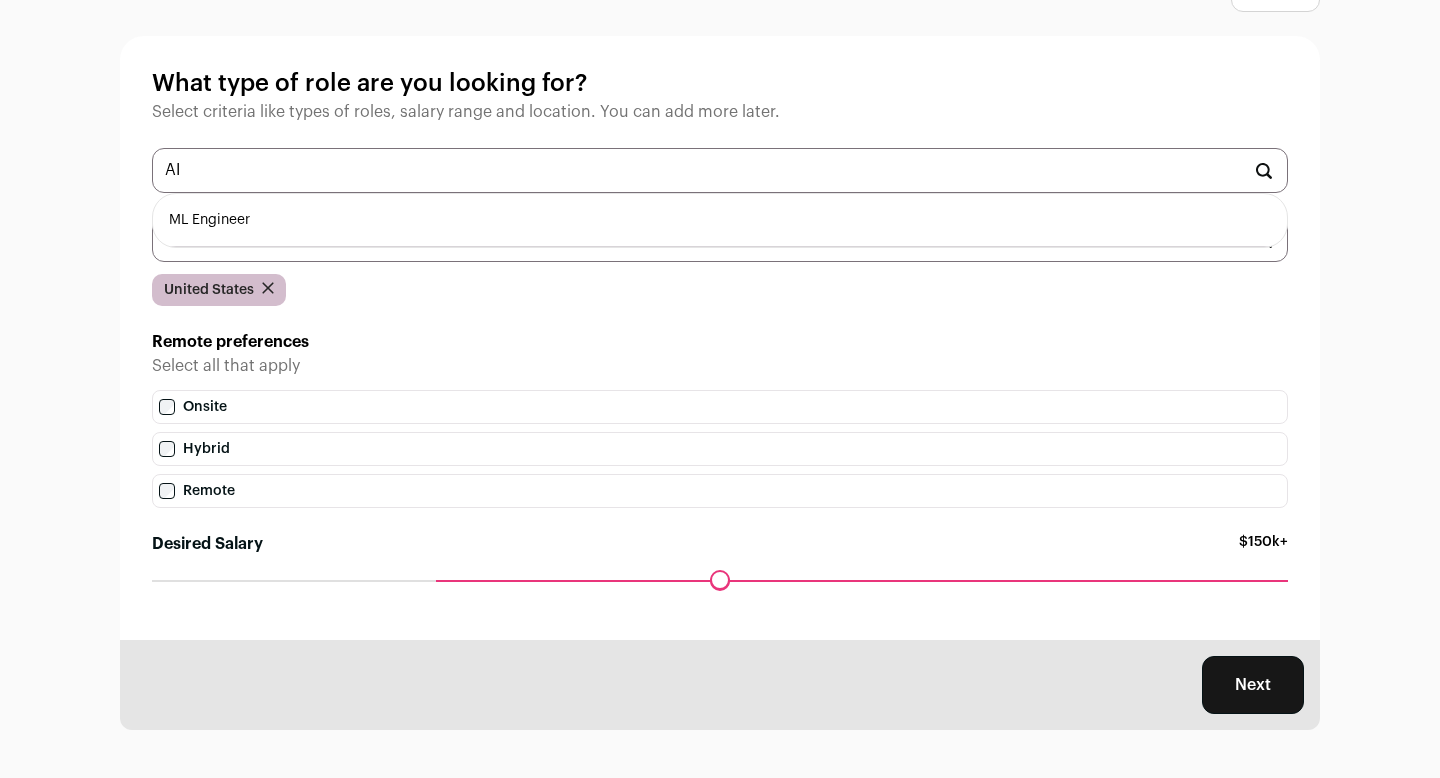 click on "ML Engineer" at bounding box center [720, 220] 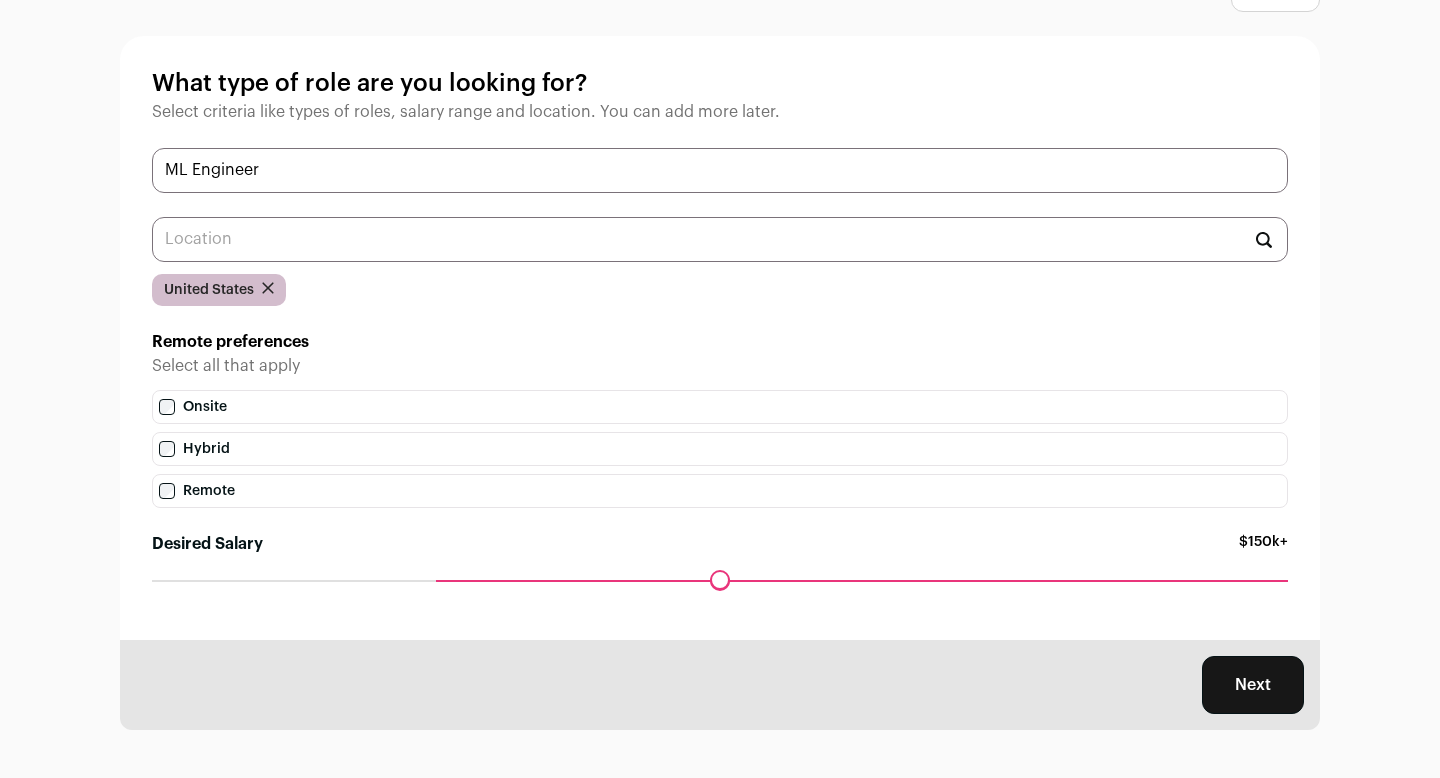 scroll, scrollTop: 0, scrollLeft: 0, axis: both 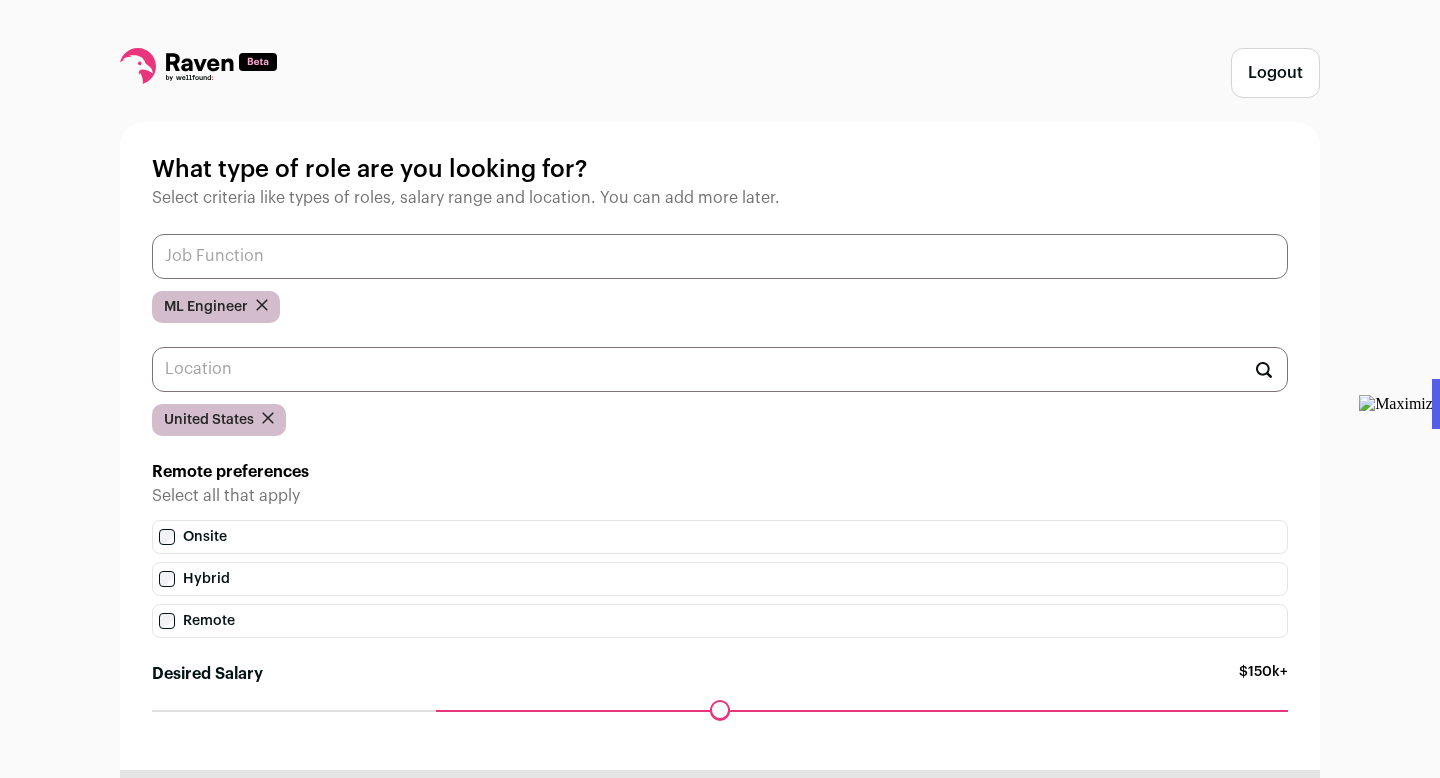 click at bounding box center [720, 256] 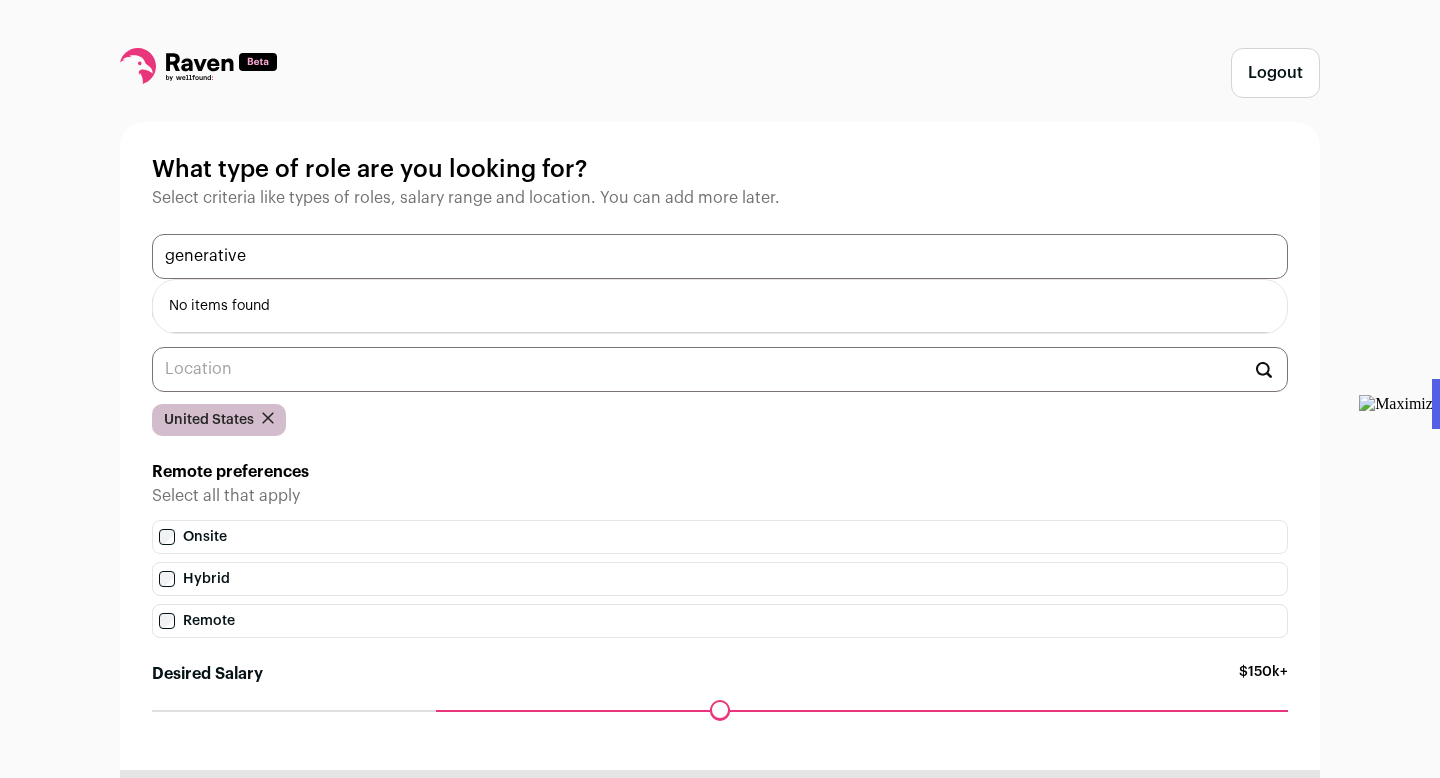 click on "generative" at bounding box center [720, 256] 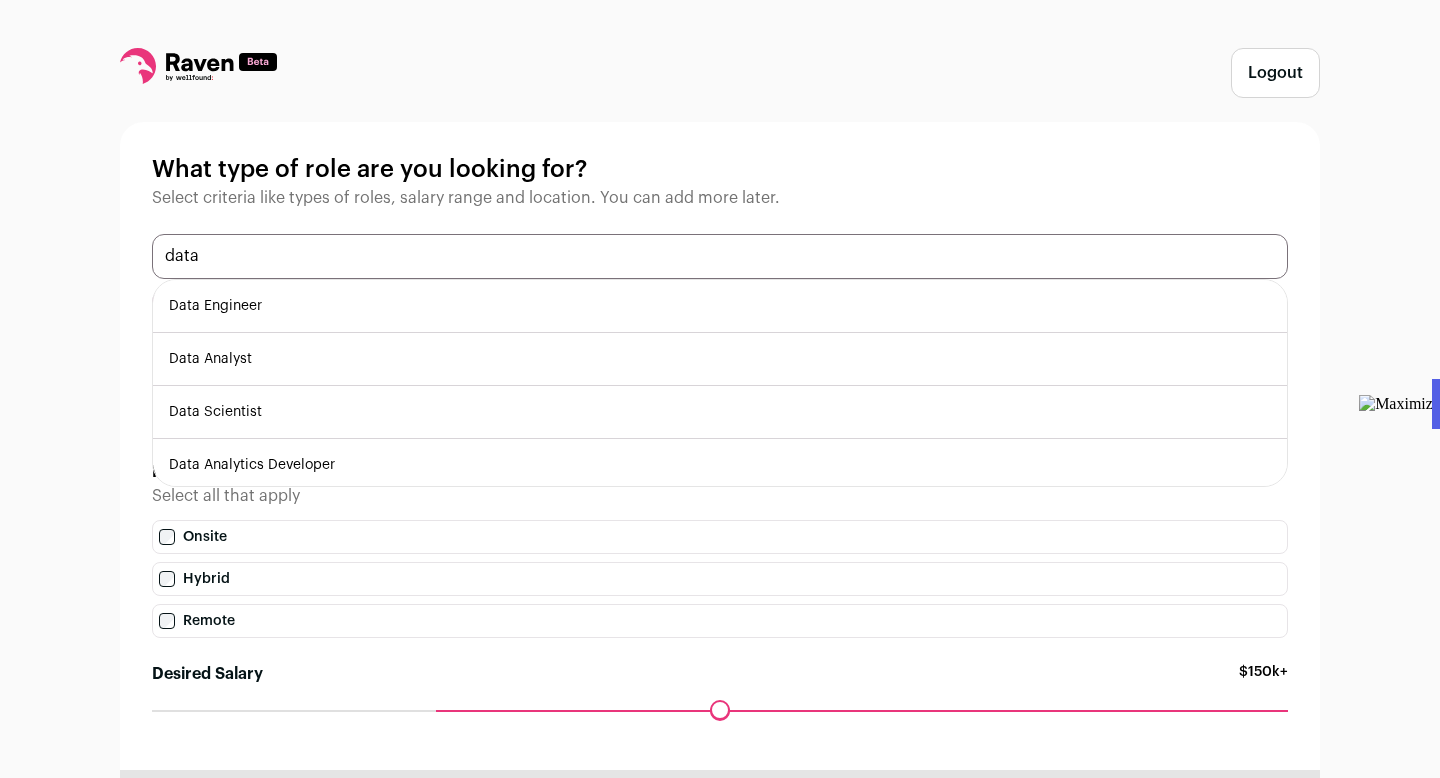 type on "data" 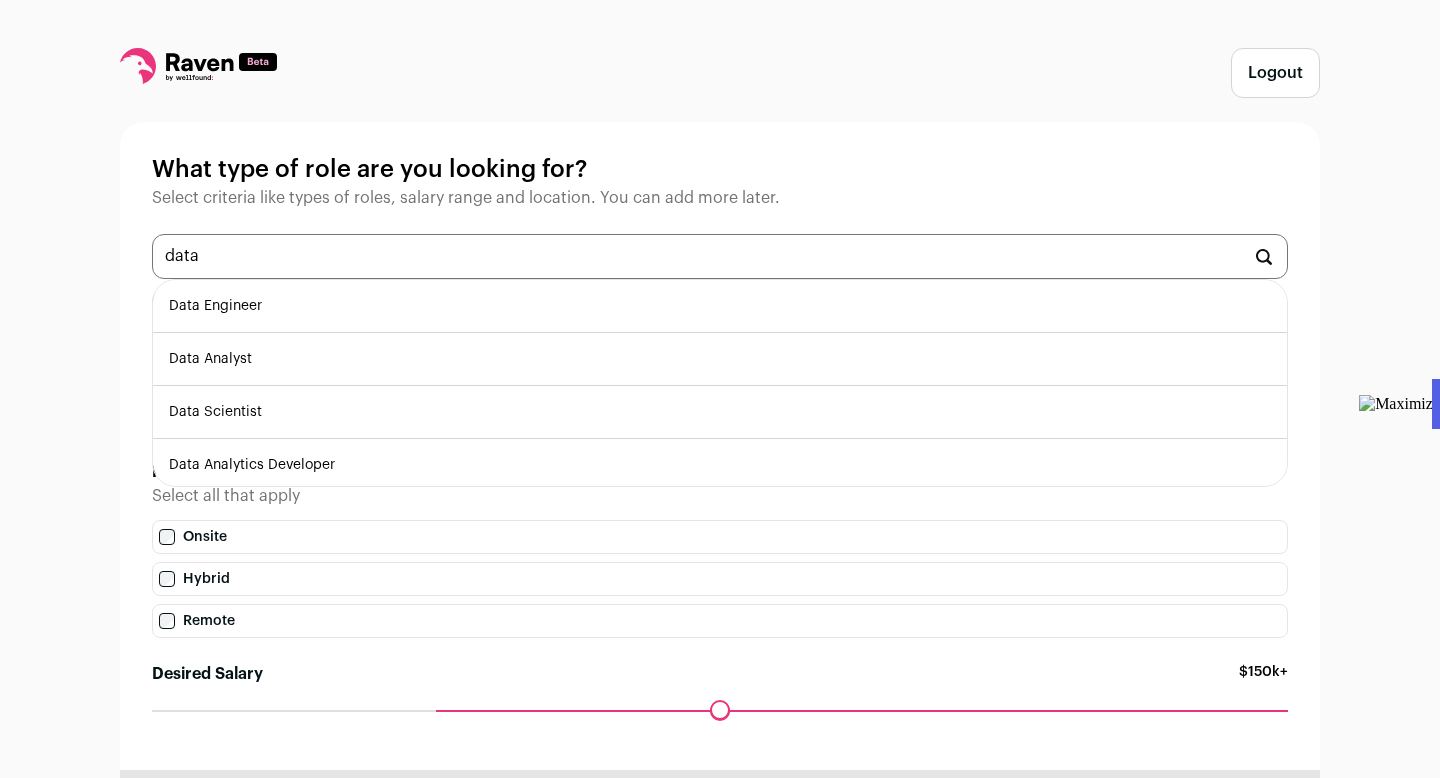 click on "Data Scientist" at bounding box center (720, 412) 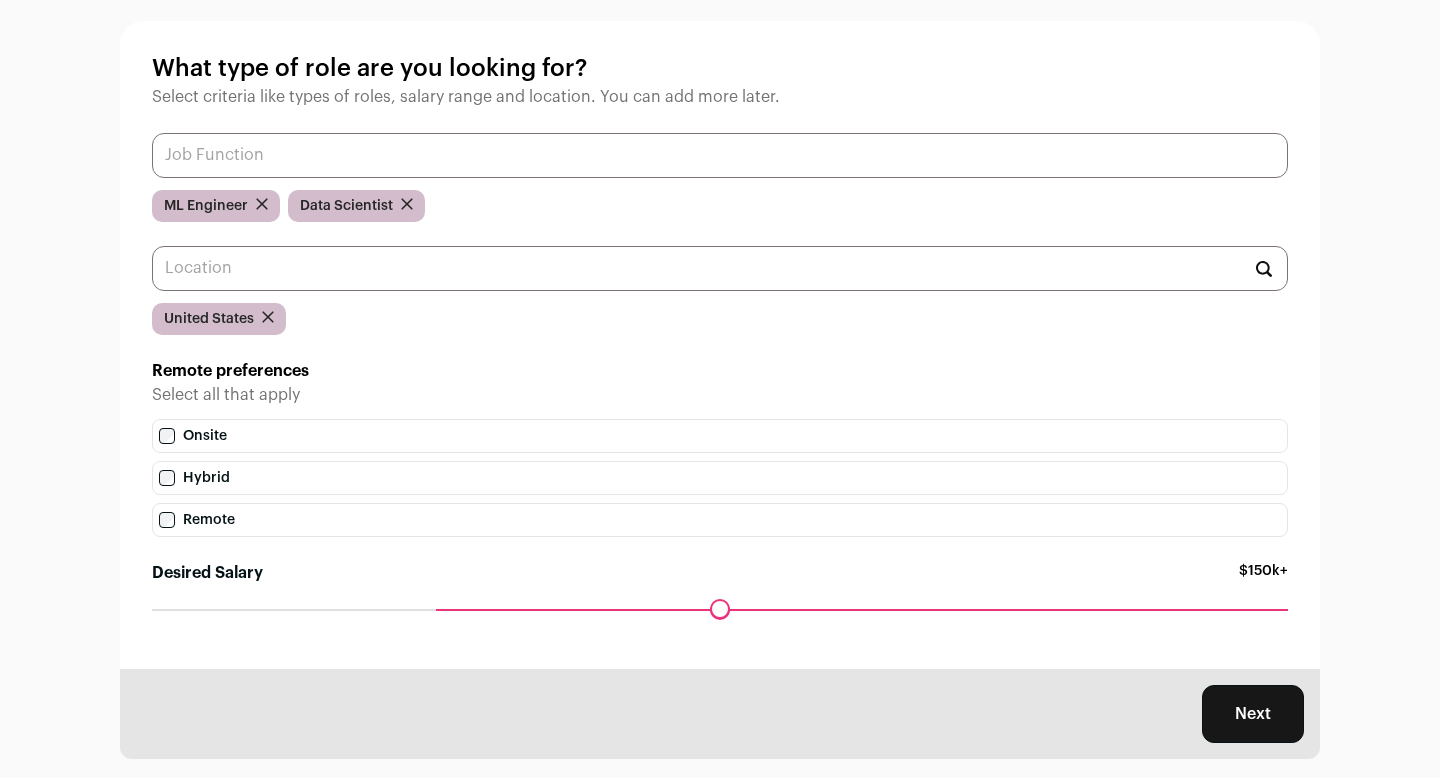 scroll, scrollTop: 130, scrollLeft: 0, axis: vertical 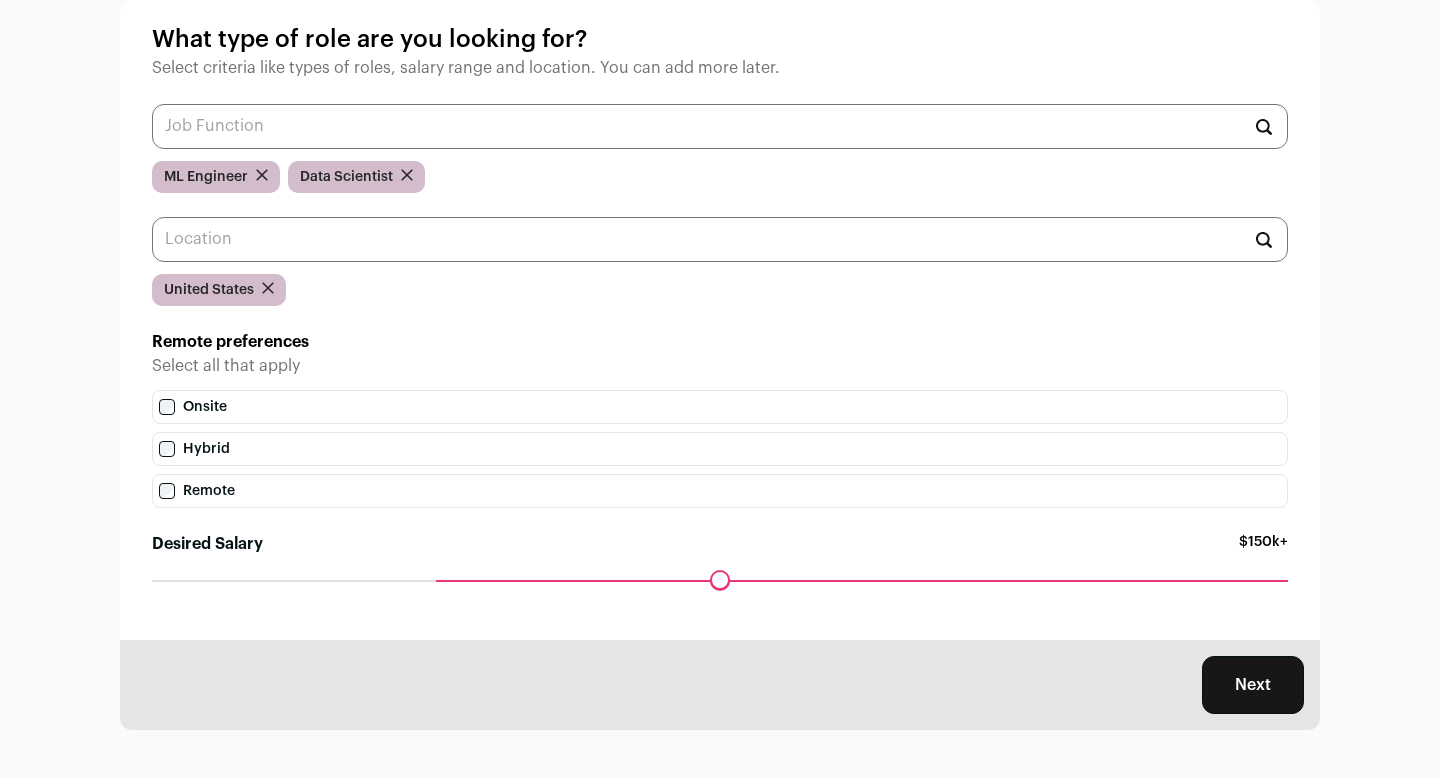 click on "Next" at bounding box center [1253, 685] 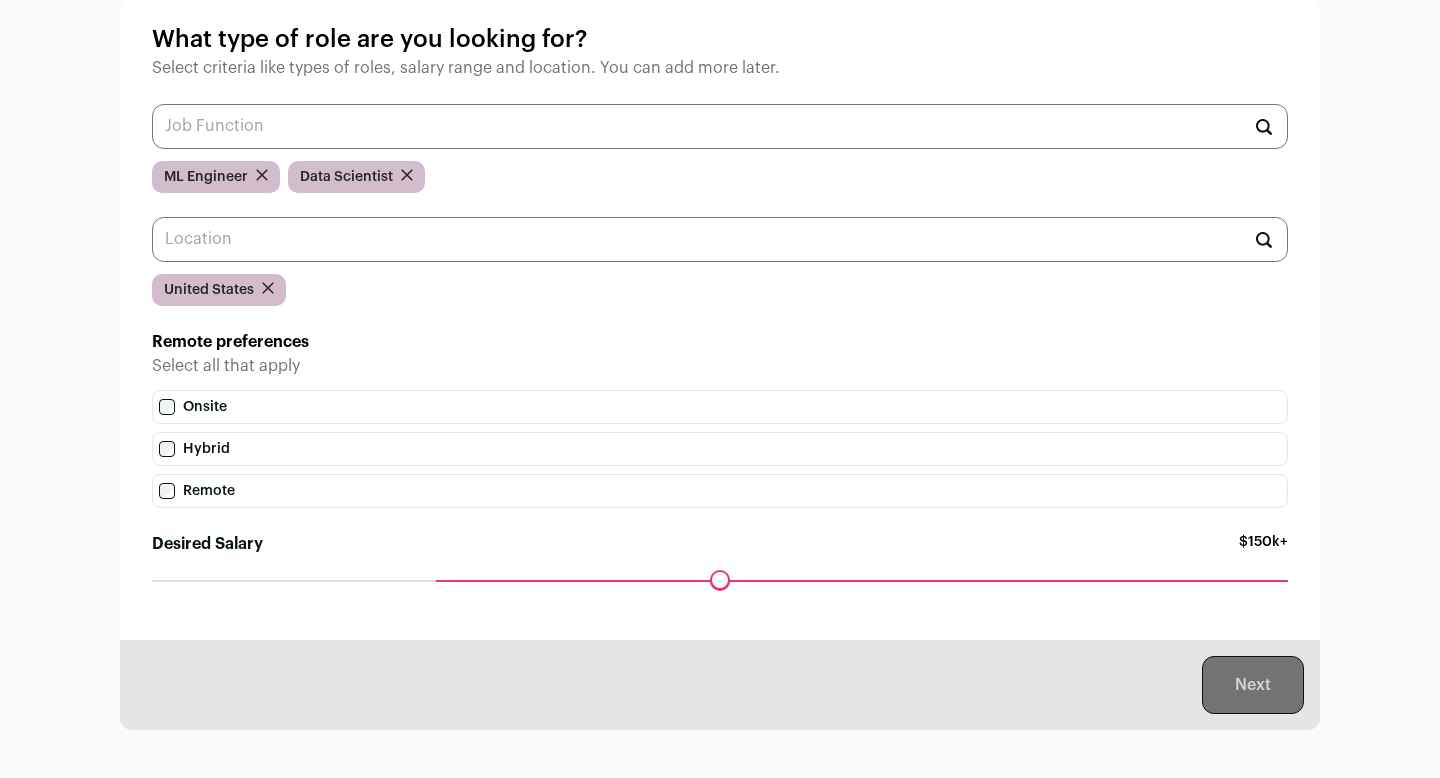 scroll, scrollTop: 0, scrollLeft: 0, axis: both 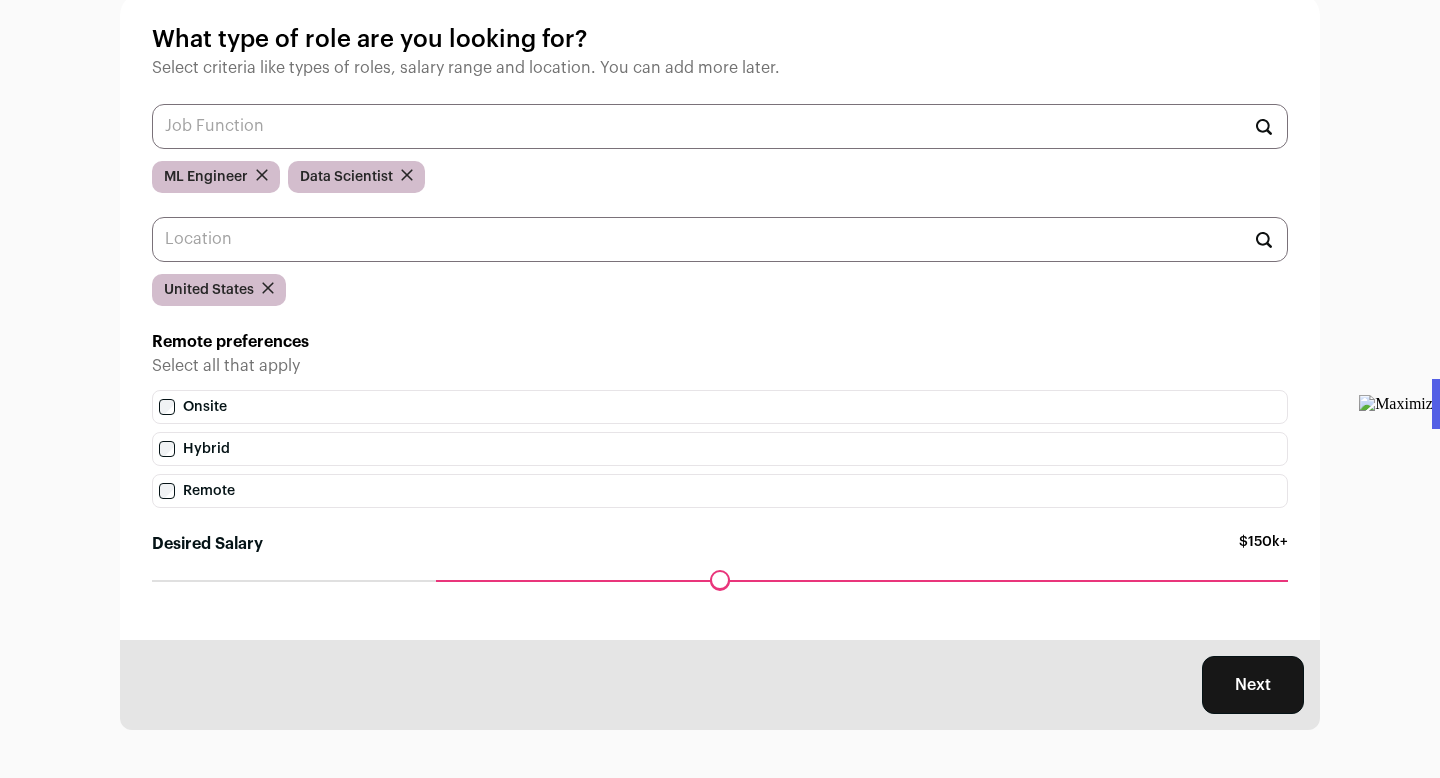 click on "Next" at bounding box center [1253, 685] 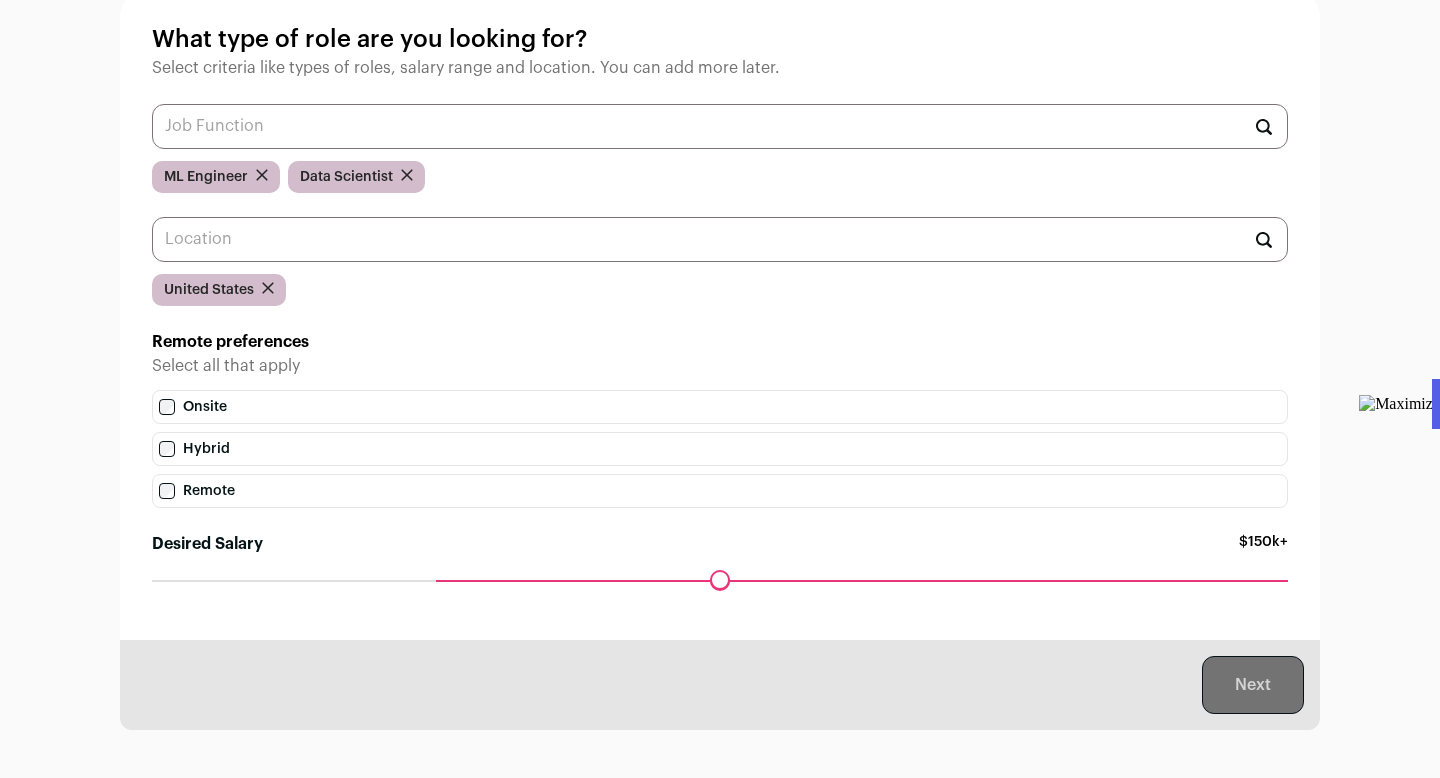 scroll, scrollTop: 0, scrollLeft: 0, axis: both 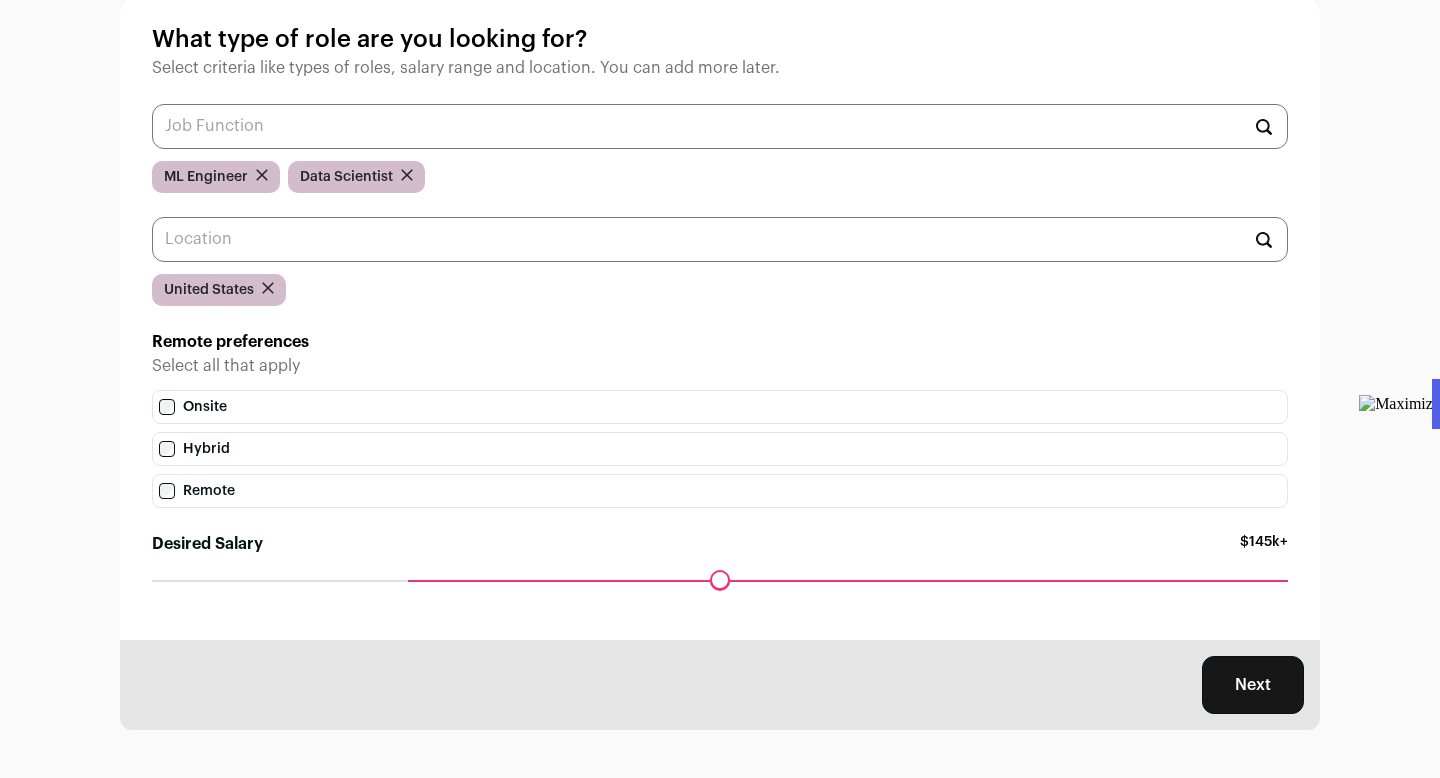 drag, startPoint x: 439, startPoint y: 575, endPoint x: 400, endPoint y: 574, distance: 39.012817 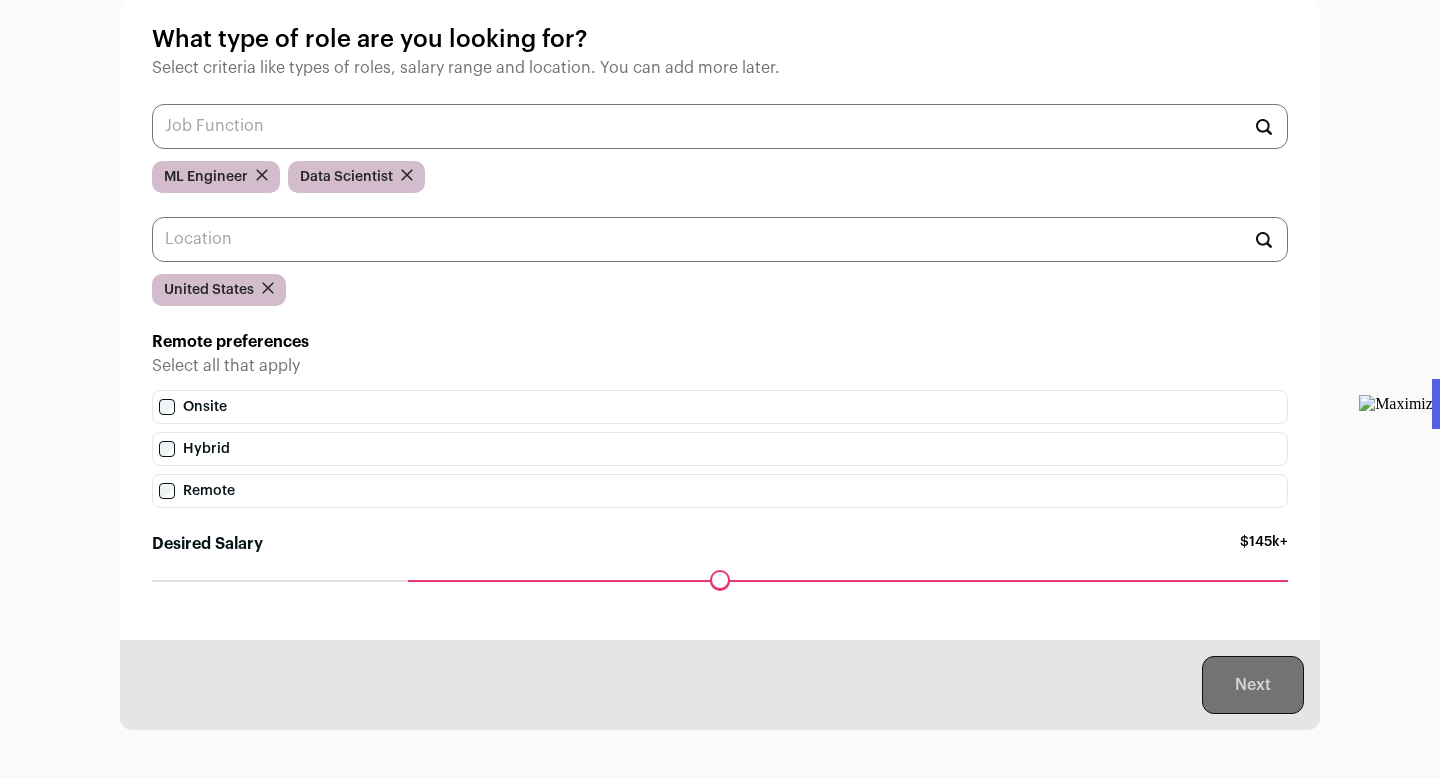 scroll, scrollTop: 0, scrollLeft: 0, axis: both 